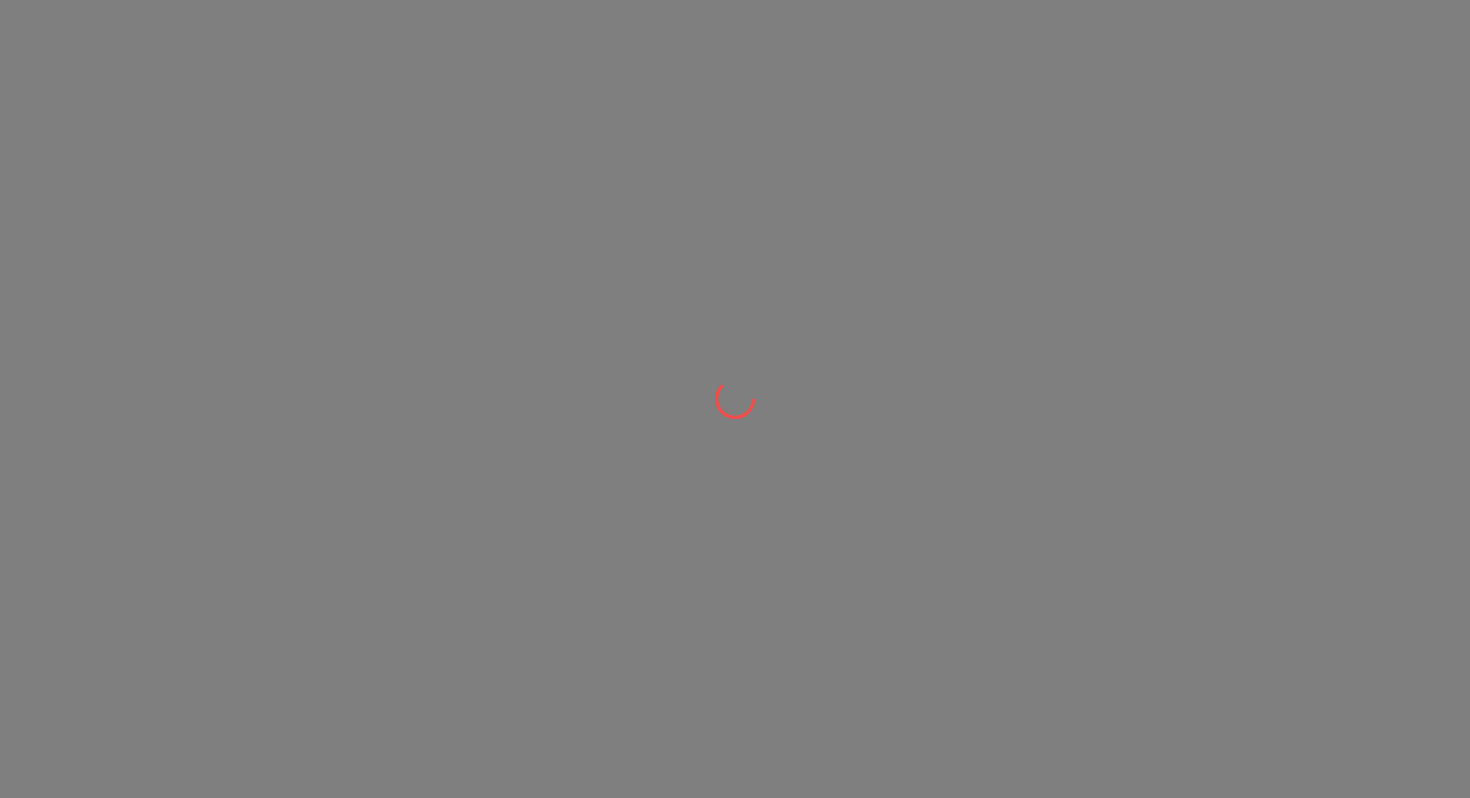 scroll, scrollTop: 0, scrollLeft: 0, axis: both 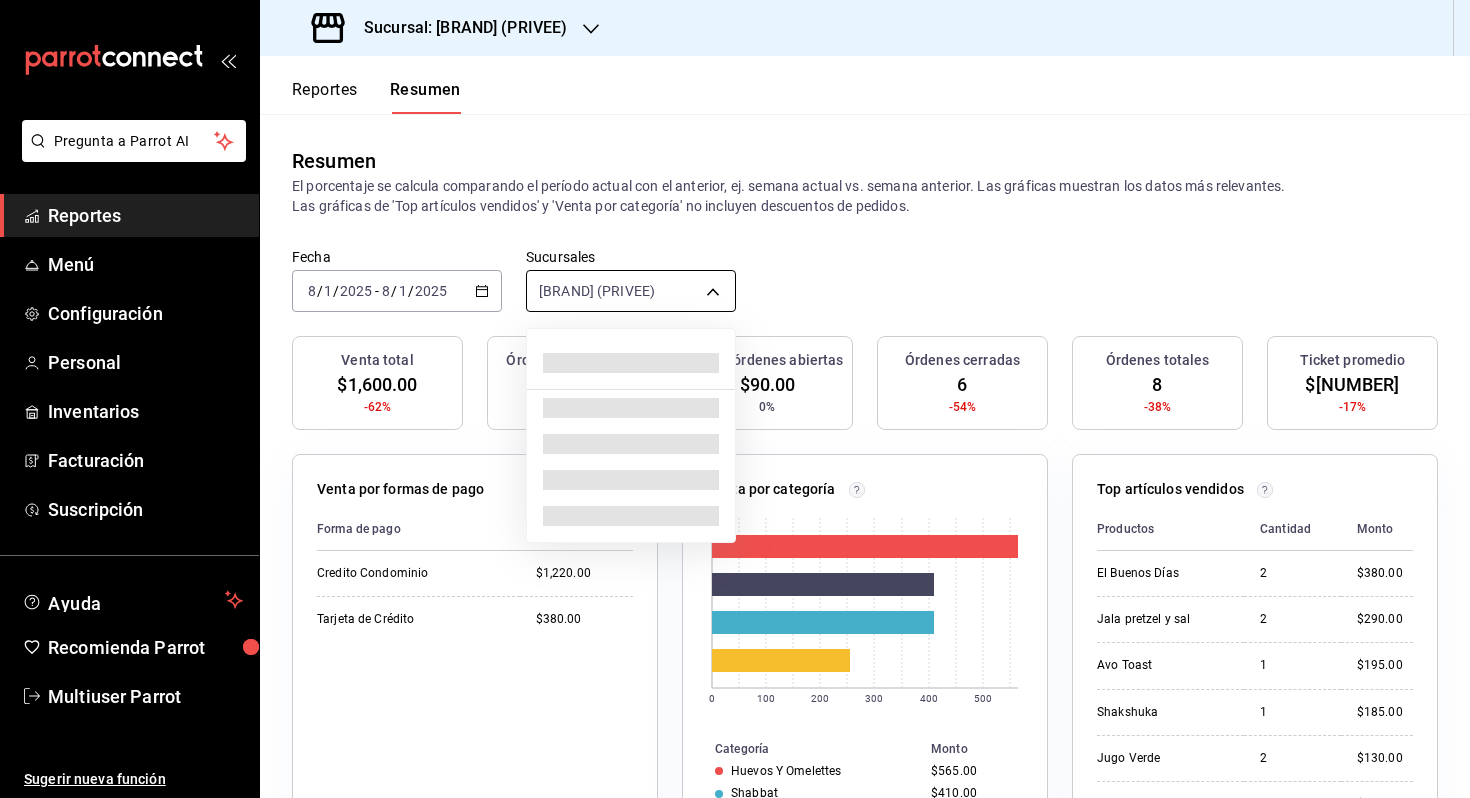 click on "Pregunta a Parrot AI Reportes   Menú   Configuración   Personal   Inventarios   Facturación   Suscripción   Ayuda Recomienda Parrot   Multiuser Parrot   Sugerir nueva función   Sucursal: Friends Deli (PRIVEE) Reportes Resumen Resumen El porcentaje se calcula comparando el período actual con el anterior, ej. semana actual vs. semana anterior. Las gráficas muestran los datos más relevantes.  Las gráficas de 'Top artículos vendidos' y 'Venta por categoría' no incluyen descuentos de pedidos. Fecha 2025-08-01 8 / 1 / 2025 - 2025-08-01 8 / 1 / 2025 Sucursales Friends Deli (PRIVEE) [object Object] Venta total $1,600.00 -62% Órdenes abiertas 2 0% Venta órdenes abiertas $90.00 0% Órdenes cerradas 6 -54% Órdenes totales 8 -38% Ticket promedio $266.67 -17% Venta por formas de pago Forma de pago Monto Credito Condominio $1,220.00 Tarjeta de Crédito $380.00 Venta por categoría   0 100 200 300 400 500 Categoría Monto Huevos Y Omelettes $565.00 Shabbat $410.00 Pasteles y Jala $410.00 Café $255.00   Monto" at bounding box center [735, 399] 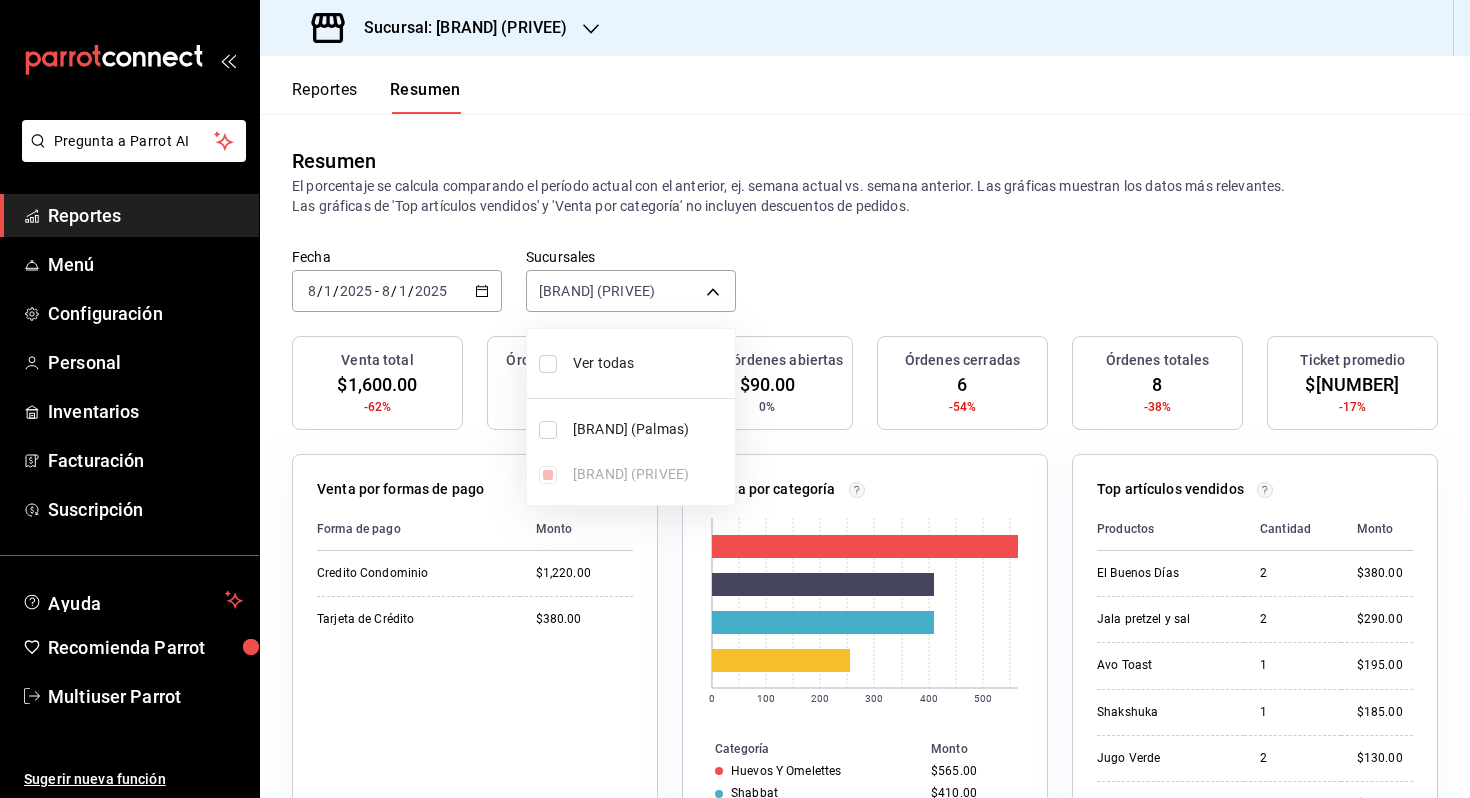 click on "Ver todas" at bounding box center (650, 363) 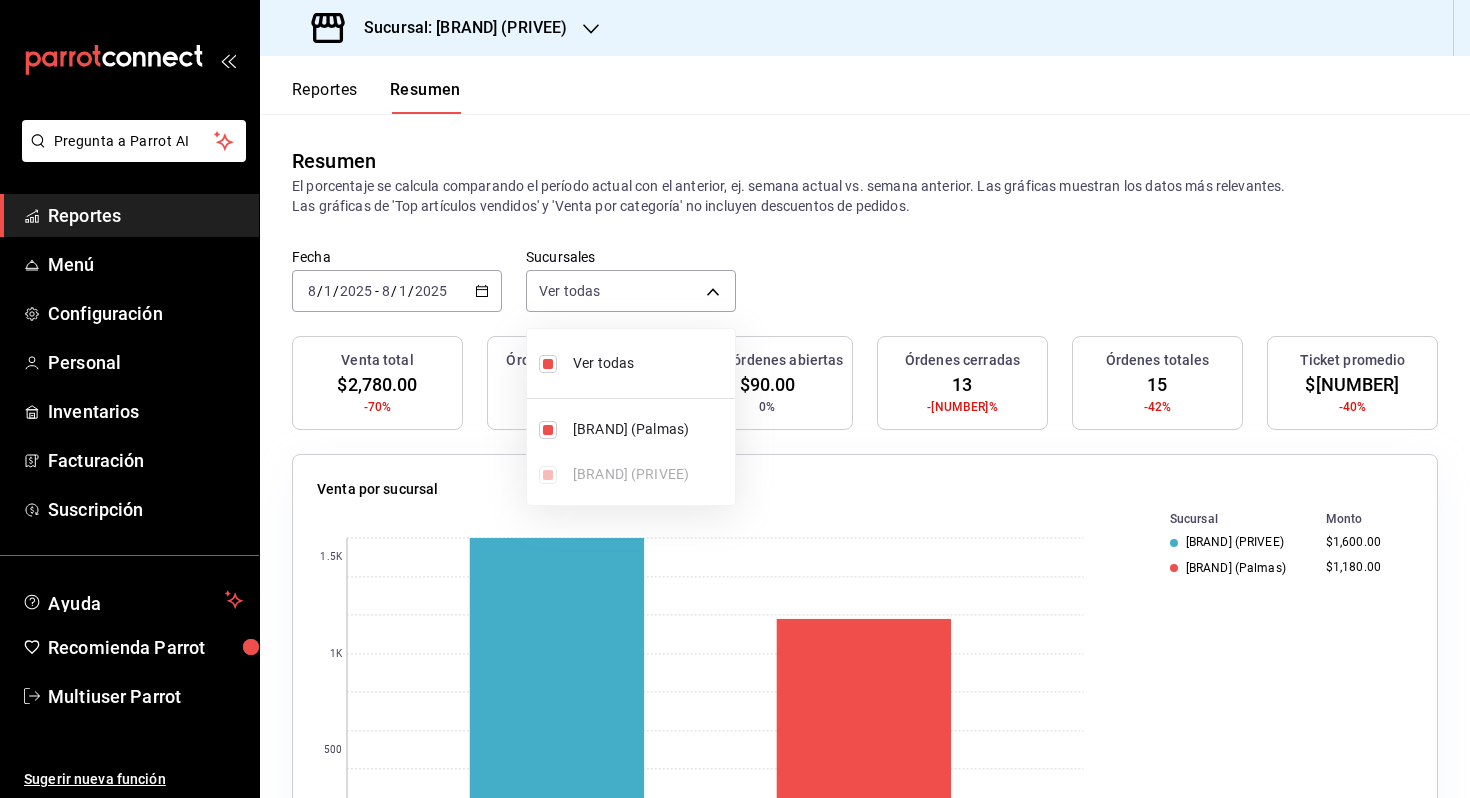click at bounding box center [735, 399] 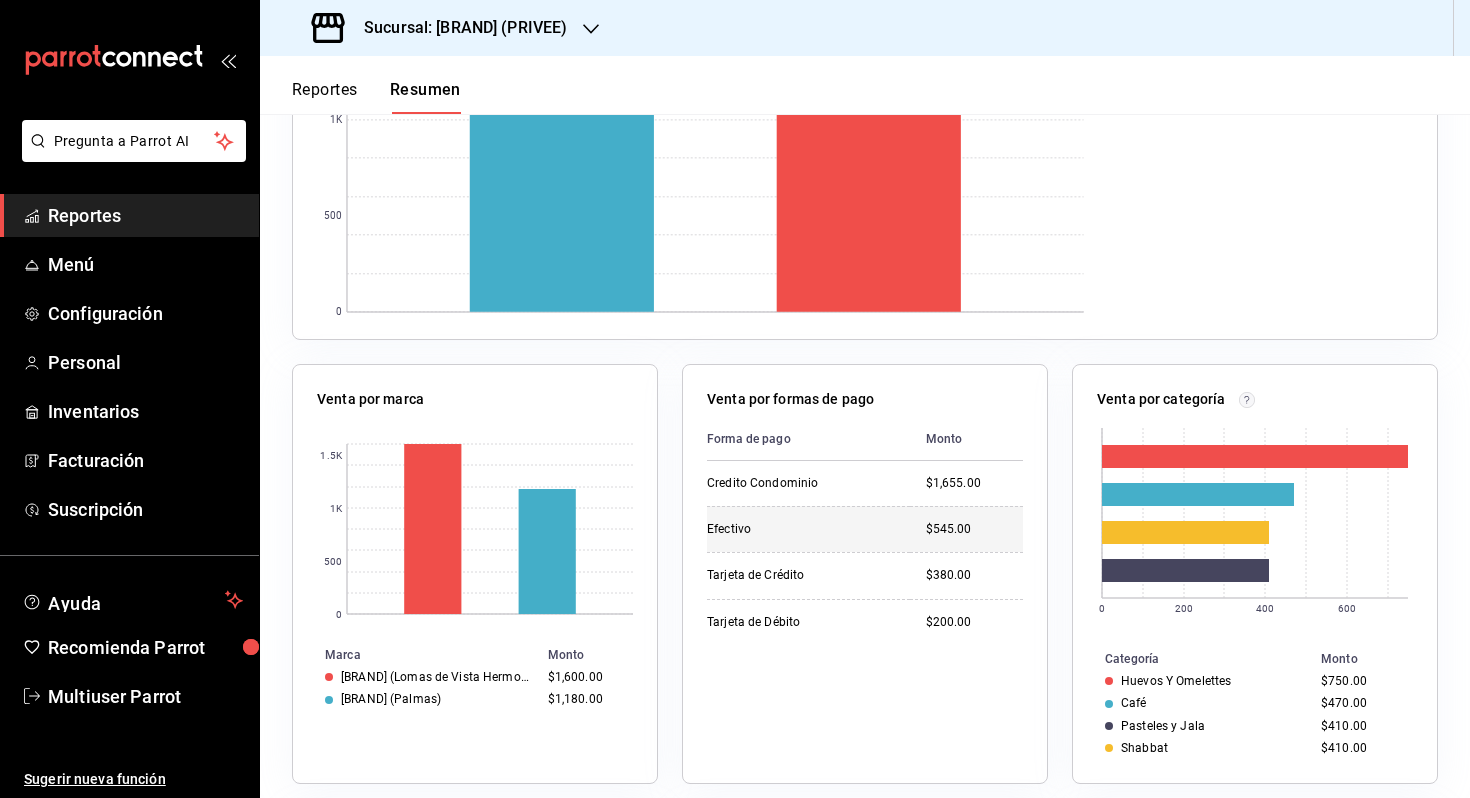 scroll, scrollTop: 0, scrollLeft: 0, axis: both 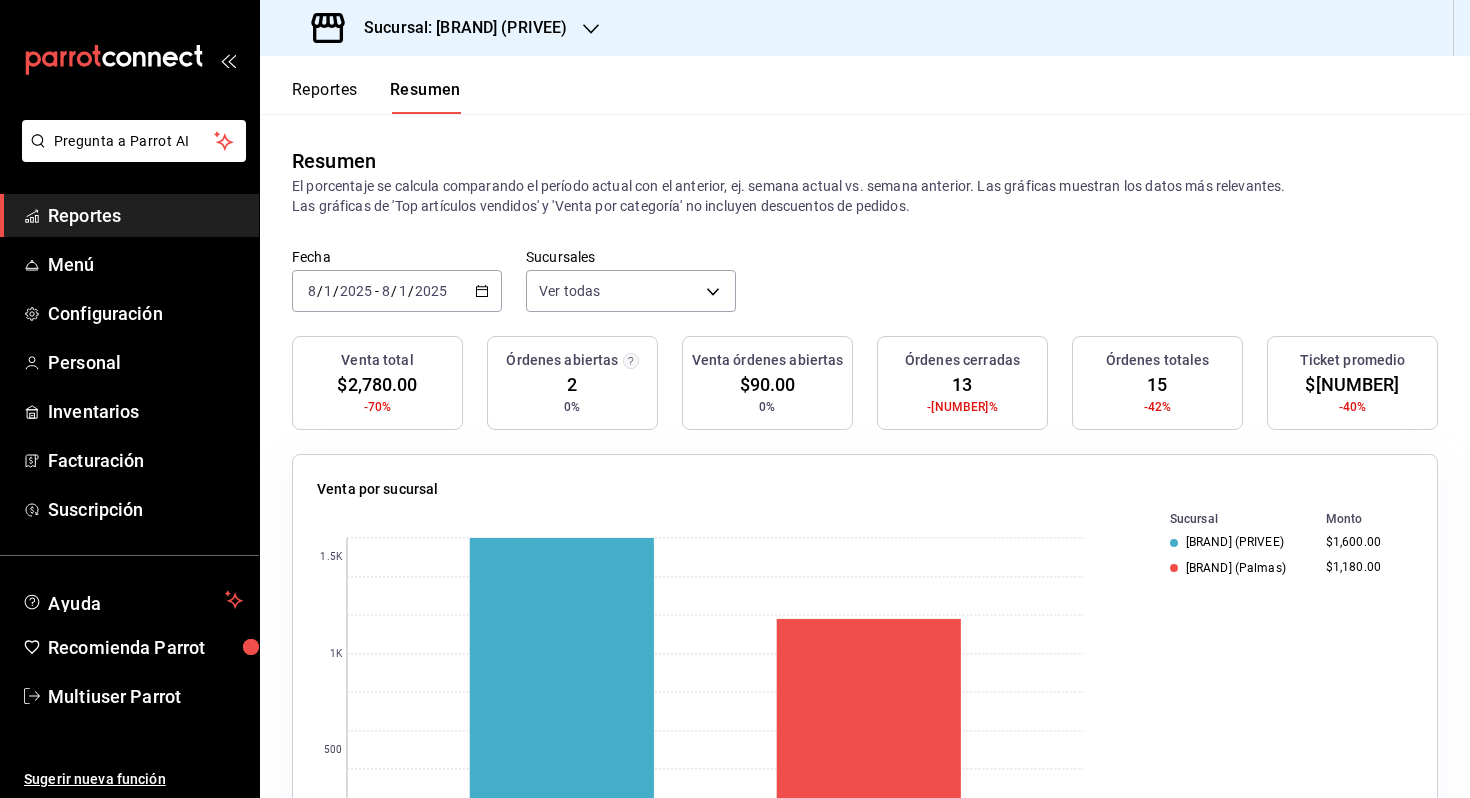 click on "2025" at bounding box center (431, 291) 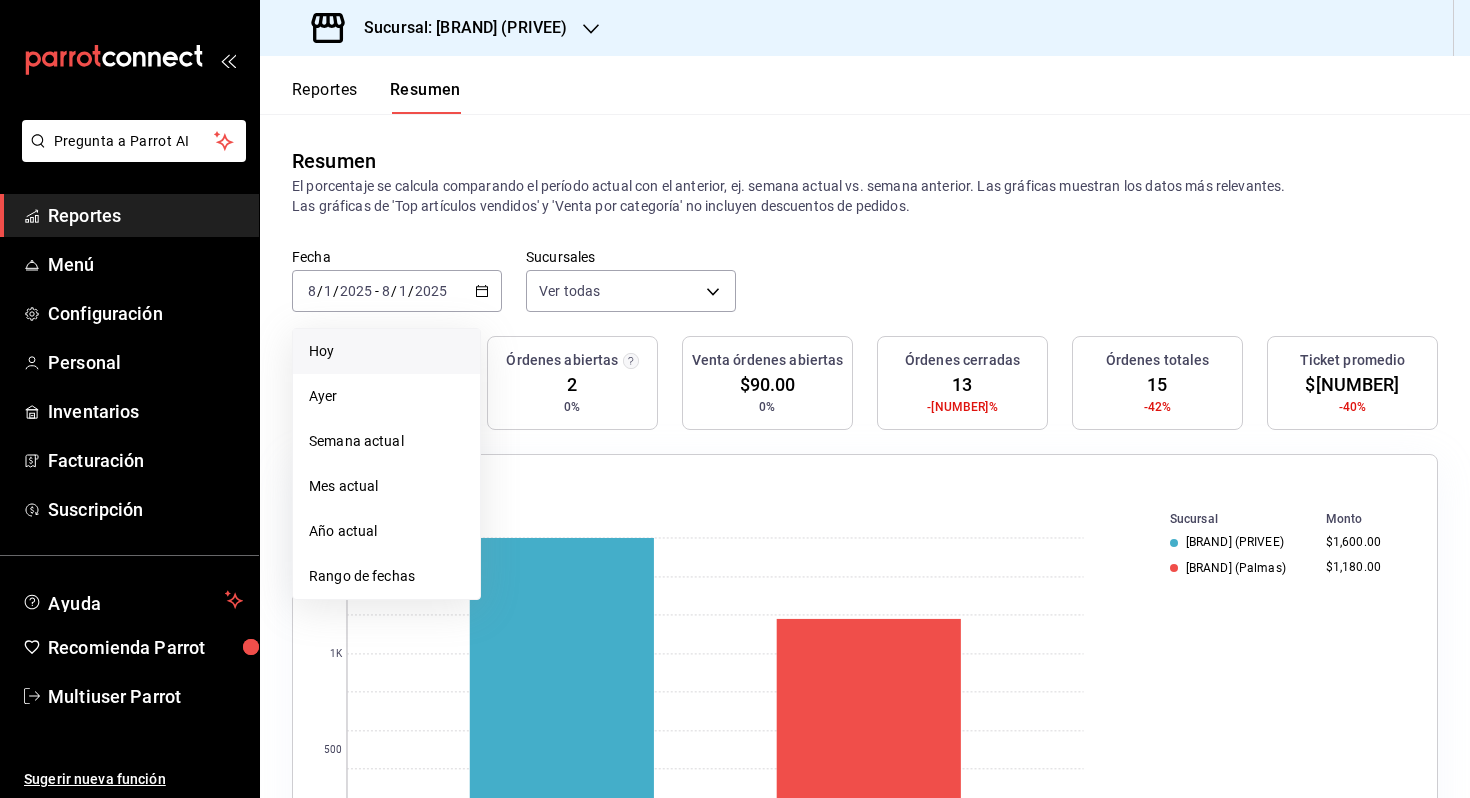 click on "Hoy" at bounding box center (386, 351) 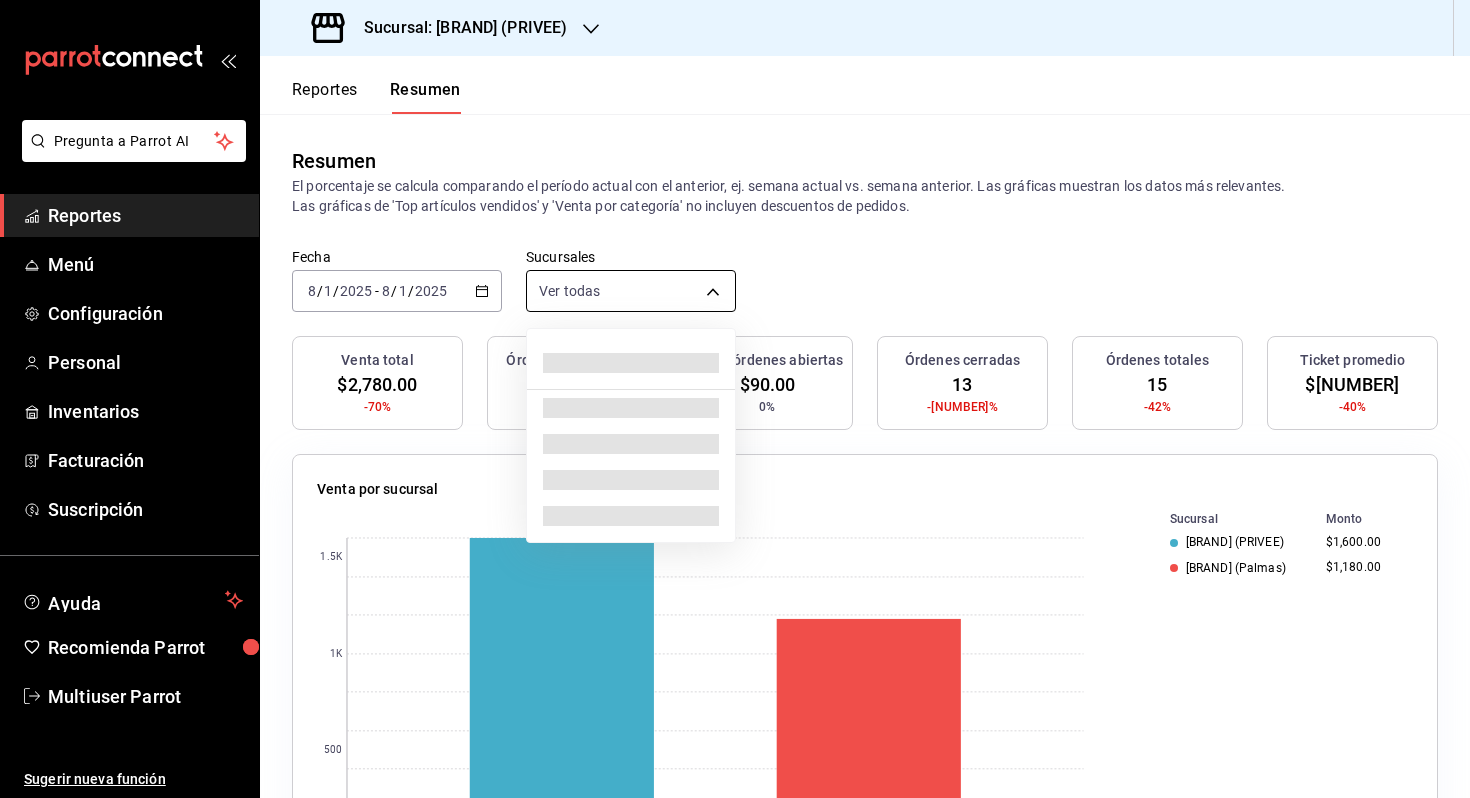 click on "Venta por sucursal 0 500 1K 1.5K Sucursal Monto [BRAND] ([LOCATION]) $1,600.00 [BRAND] ([LOCATION]) $1,180.00 Venta por marca  0 500 1K 1.5K Marca Monto [BRAND] ([LOCATION]) $1,600.00 [BRAND] ([LOCATION]) $1,180.00 Monto   0" at bounding box center (735, 399) 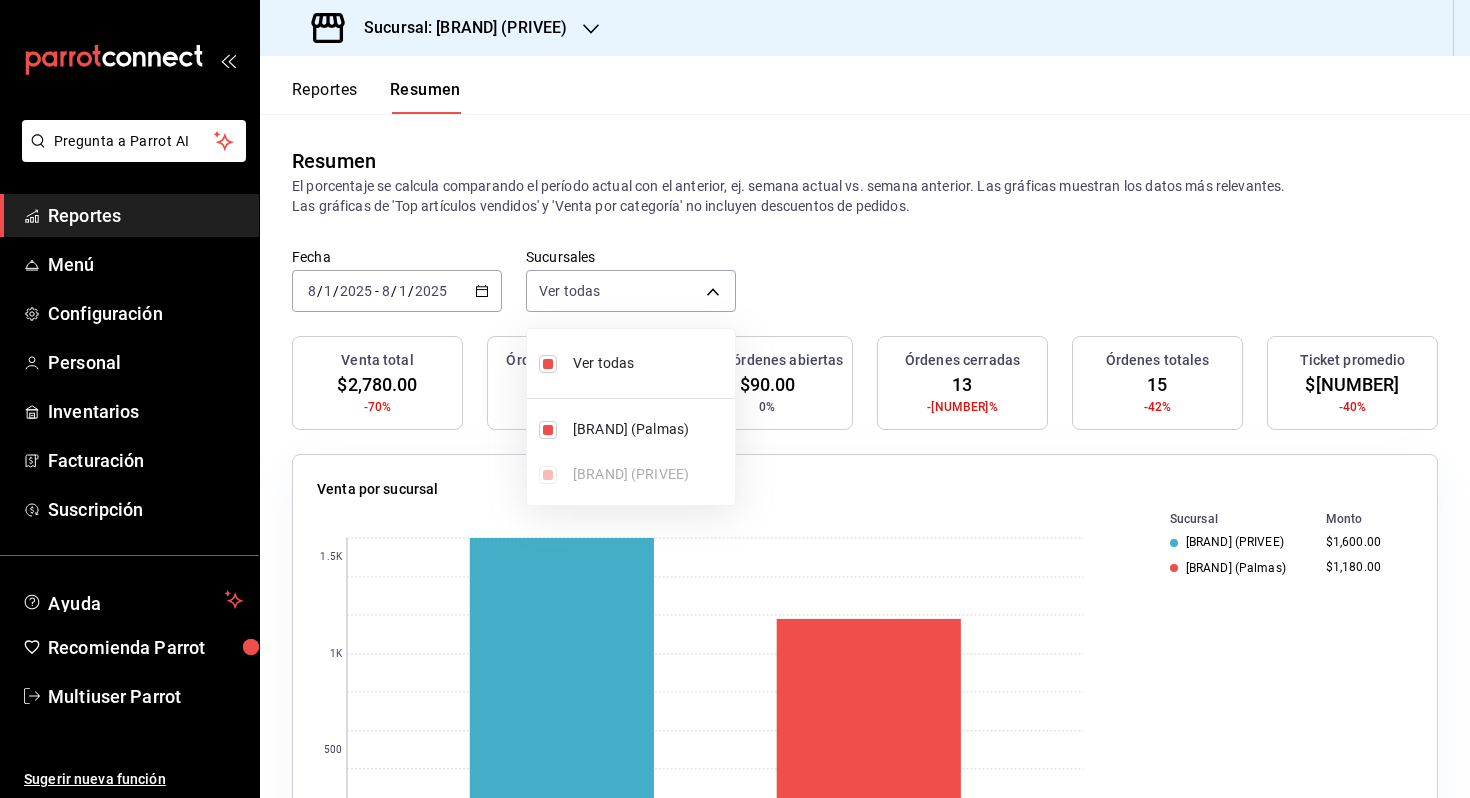click on "Ver todas" at bounding box center [631, 363] 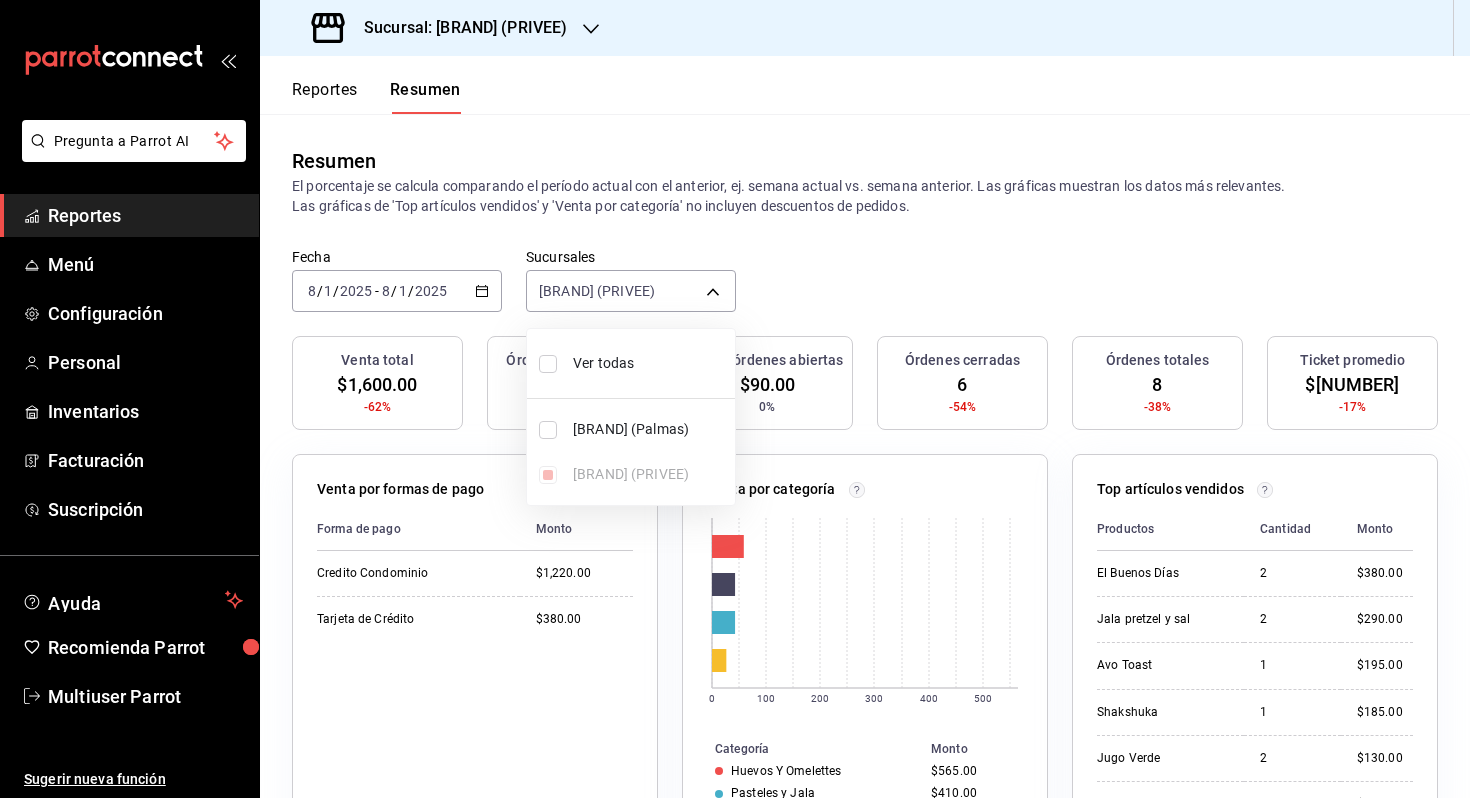 click on "Ver todas" at bounding box center [631, 363] 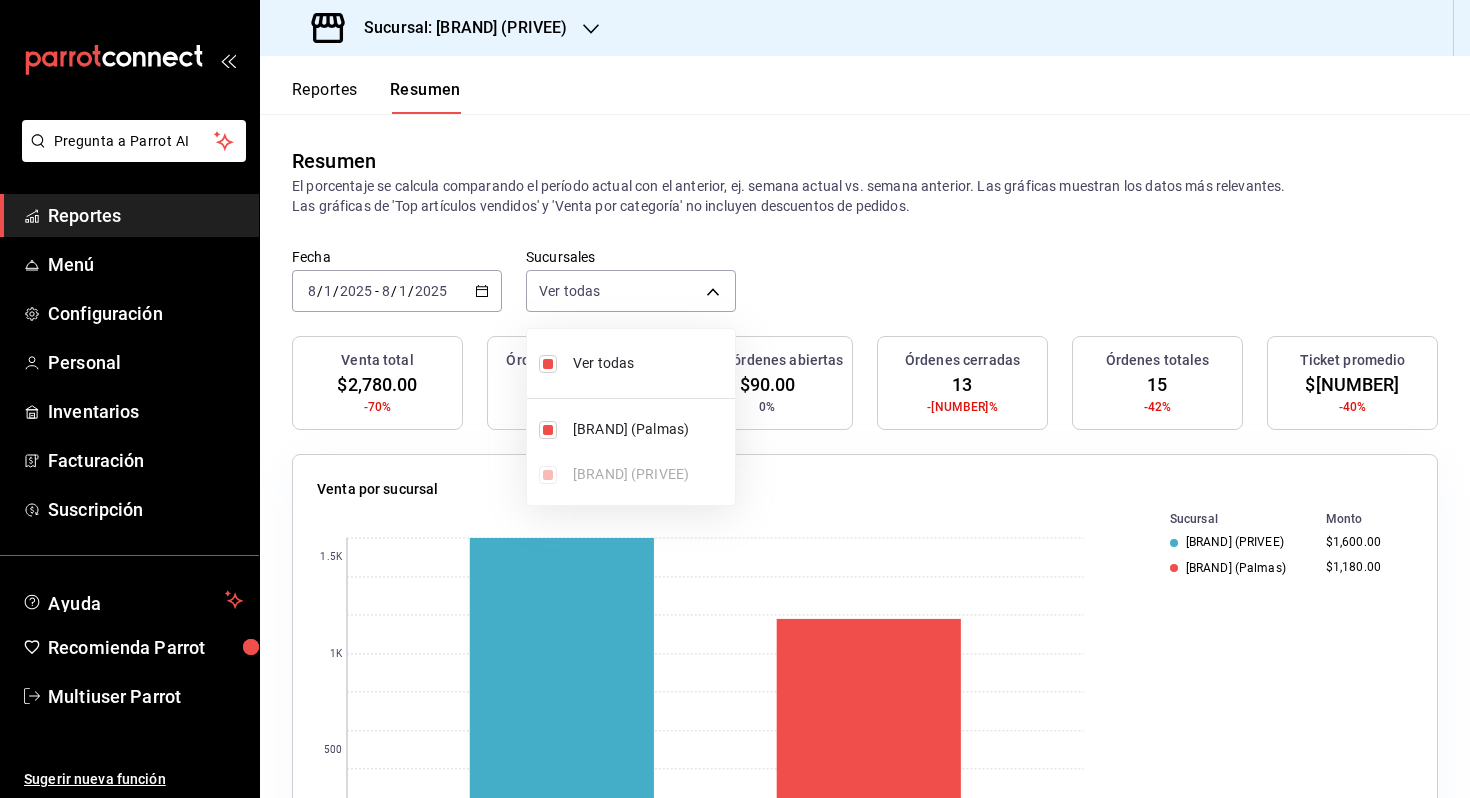 click at bounding box center (735, 399) 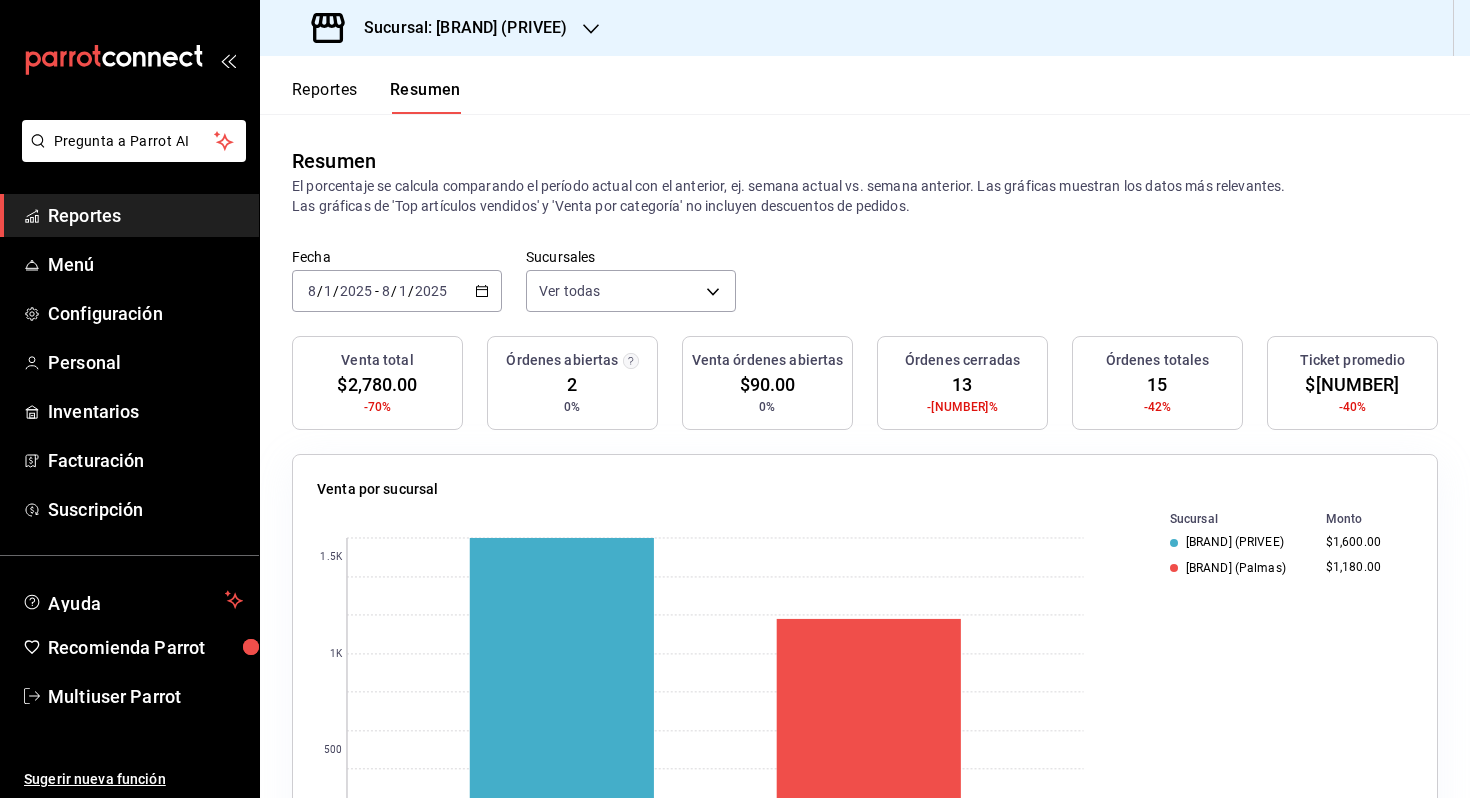 click on "2025-08-01 8 / 1 / 2025 - 2025-08-01 8 / 1 / 2025" at bounding box center [397, 291] 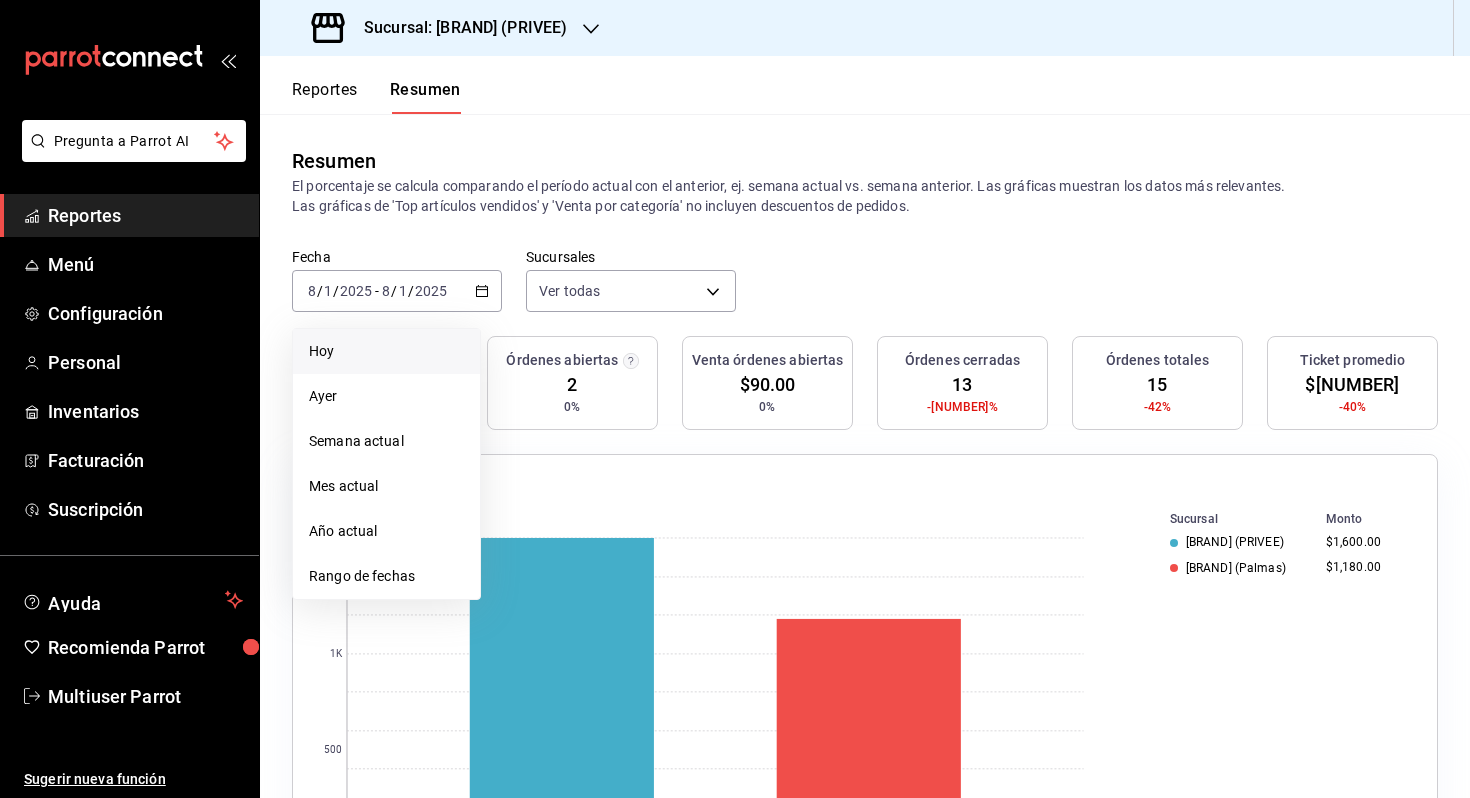 click on "Hoy" at bounding box center [386, 351] 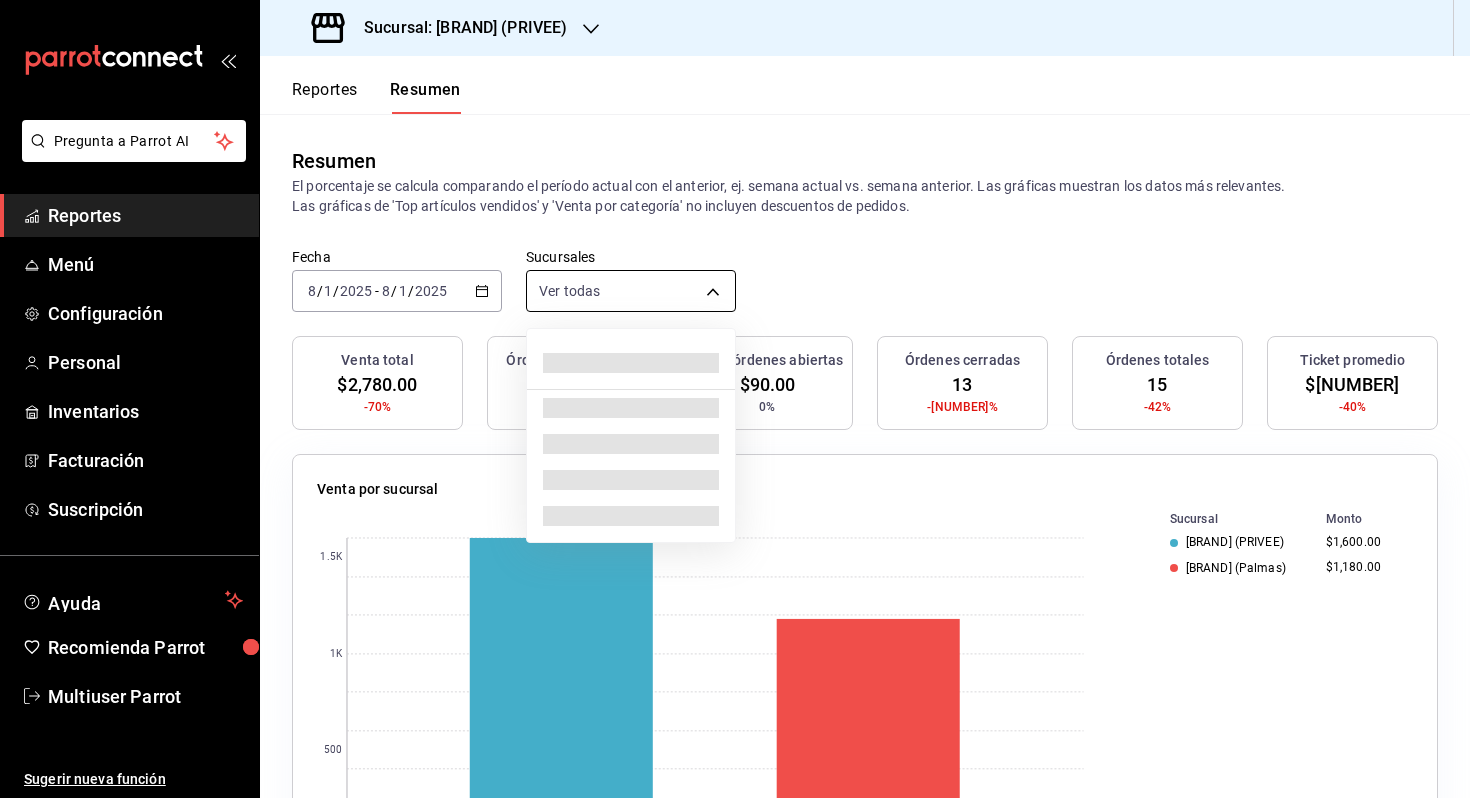 click on "Venta por sucursal 0 500 1K 1.5K Sucursal Monto [BRAND] ([LOCATION]) $1,600.00 [BRAND] ([LOCATION]) $1,180.00 Venta por marca  0 500 1K 1.5K Marca Monto [BRAND] ([LOCATION]) $1,600.00 [BRAND] ([LOCATION]) $1,180.00 Monto   0" at bounding box center (735, 399) 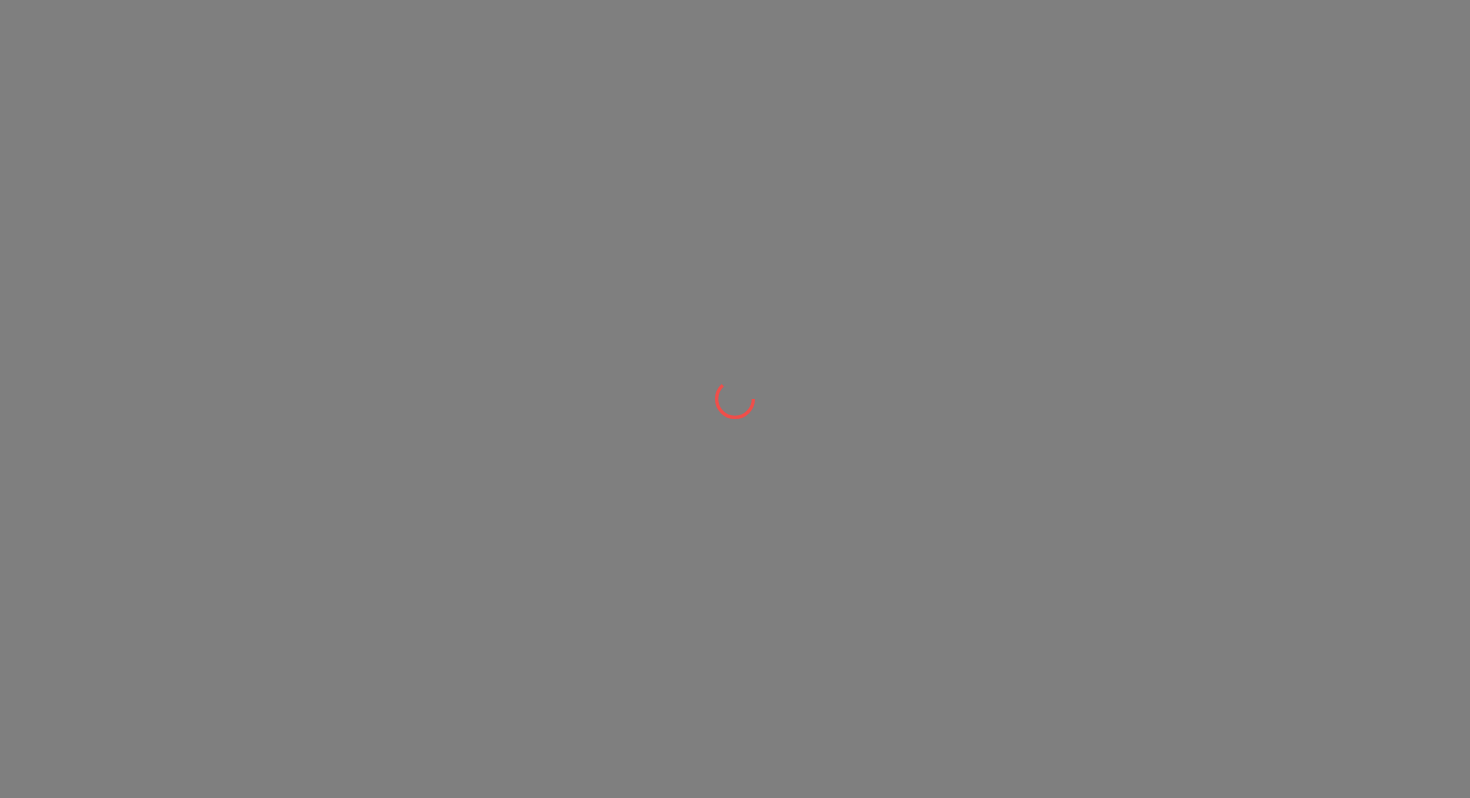 scroll, scrollTop: 0, scrollLeft: 0, axis: both 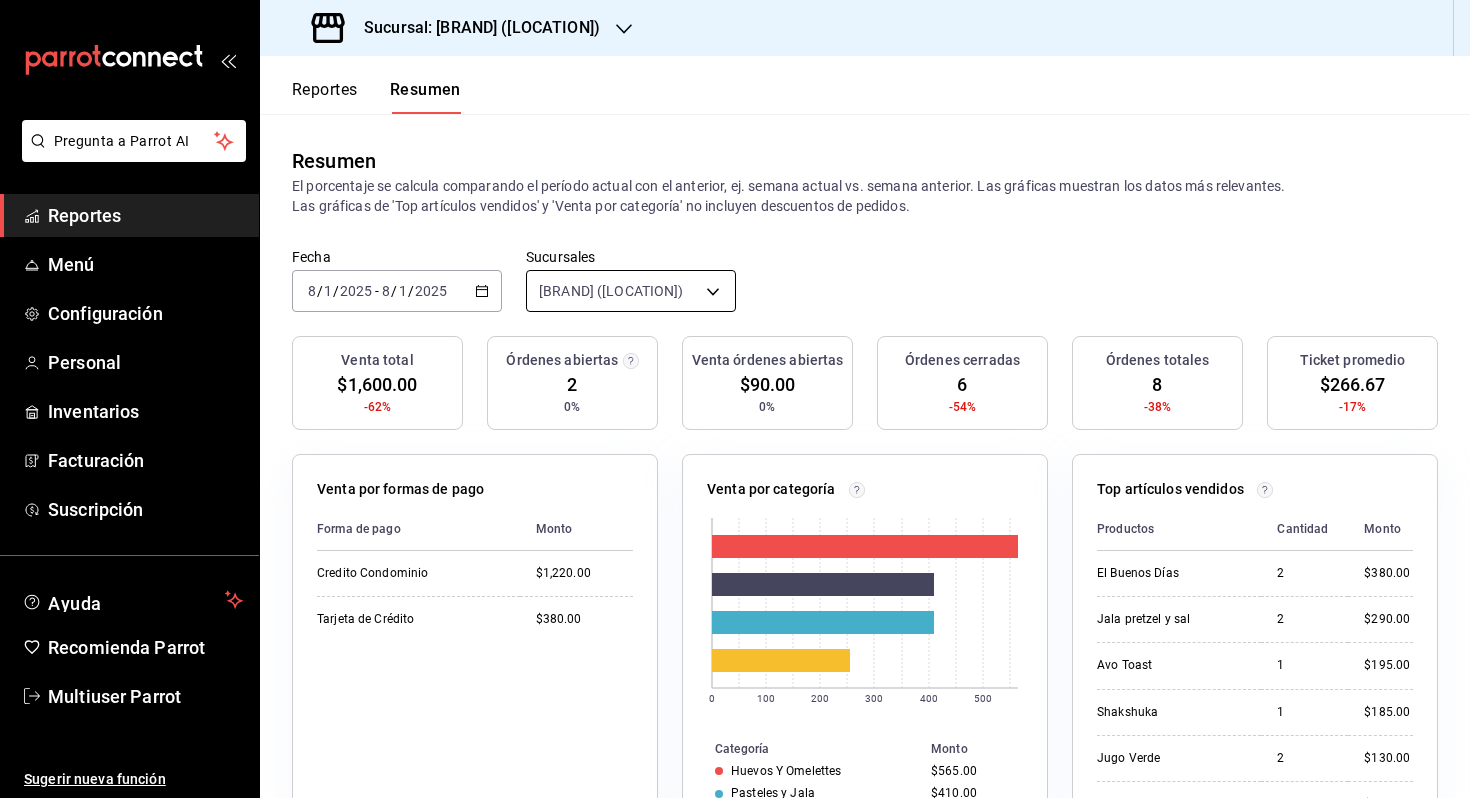 click on "Sucursal: [BRAND] ([LOCATION]) Reportes Resumen Resumen El porcentaje se calcula comparando el período actual con el anterior, ej. semana actual vs. semana anterior. Las gráficas muestran los datos más relevantes.  Las gráficas de 'Top artículos vendidos' y 'Venta por categoría' no incluyen descuentos de pedidos. Fecha 2025-08-01 8 / 1 / 2025 - 2025-08-01 8 / 1 / 2025 Sucursales [BRAND] ([LOCATION]) [object Object] Venta total $1,600.00 -62% Órdenes abiertas 2 0% Venta órdenes abiertas $90.00 0% Órdenes cerradas 6 -54% Órdenes totales 8 -38% Ticket promedio $266.67 -17% Venta por formas de pago Forma de pago Monto Credito Condominio $1,220.00 Tarjeta de Crédito $380.00 Venta por categoría   0 100 200 300 400 500 Categoría Monto Huevos Y Omelettes $565.00 Pasteles y Jala $410.00 Shabbat $410.00 Café $255.00   Monto" at bounding box center [735, 399] 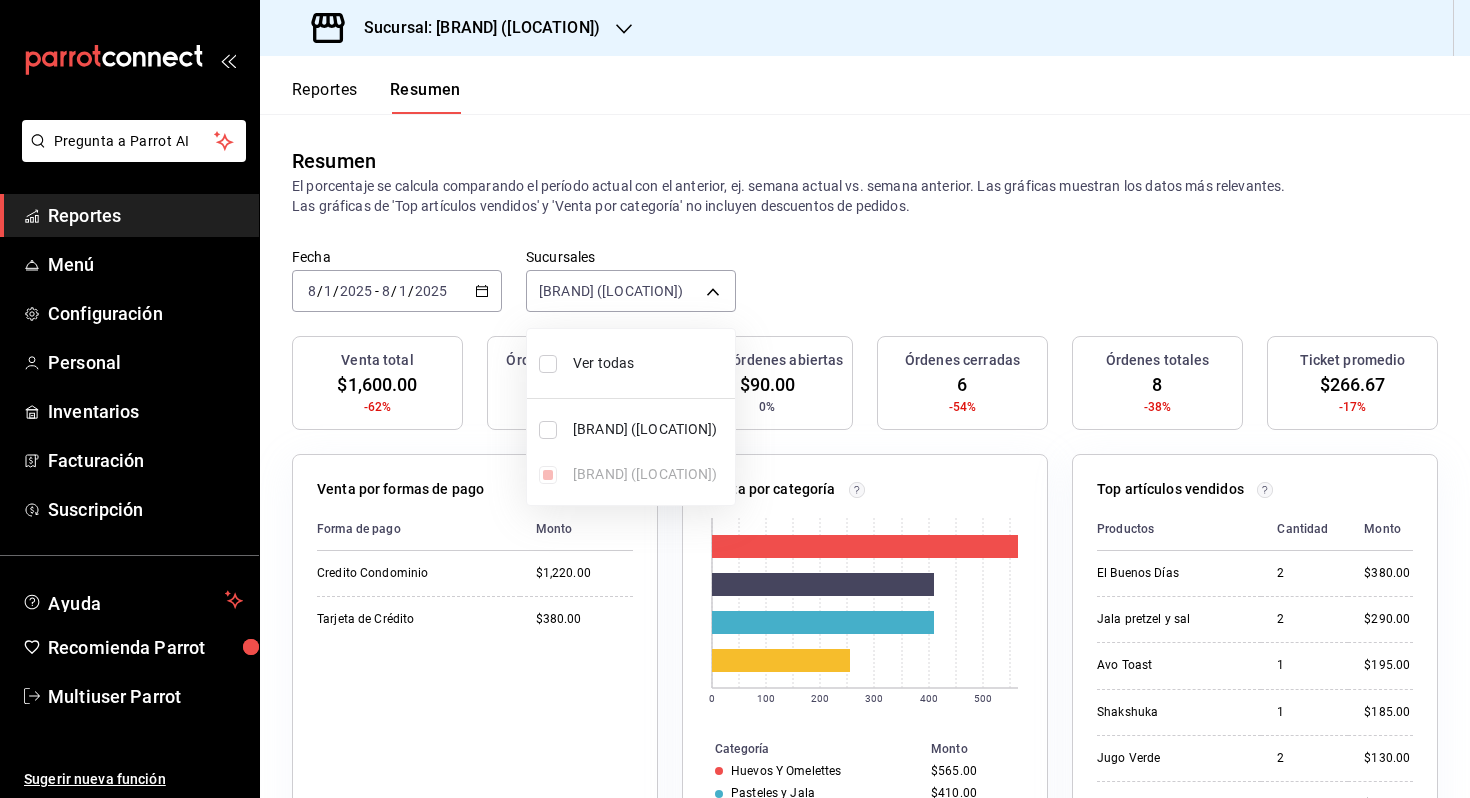 click on "Ver todas" at bounding box center (631, 363) 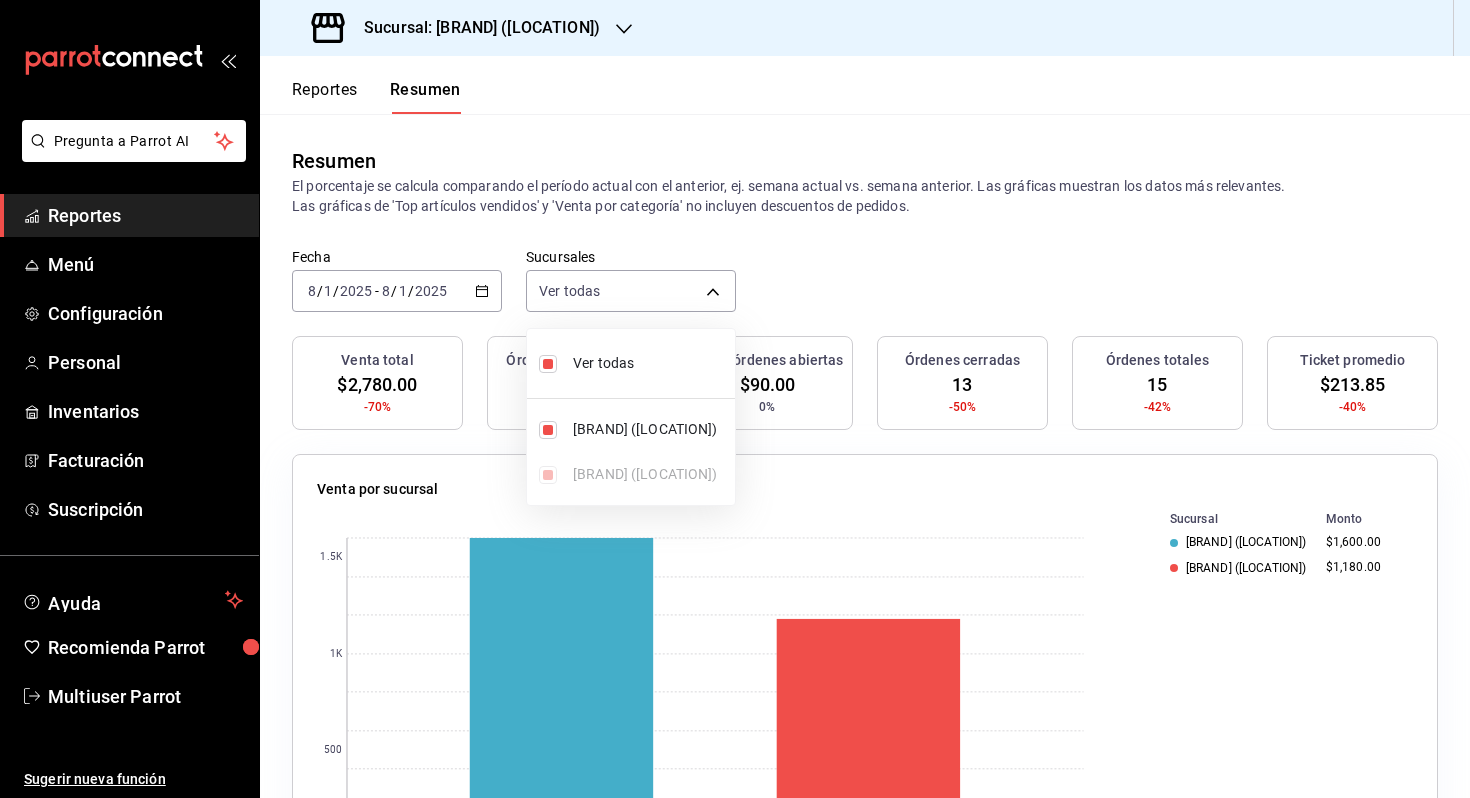 click at bounding box center (735, 399) 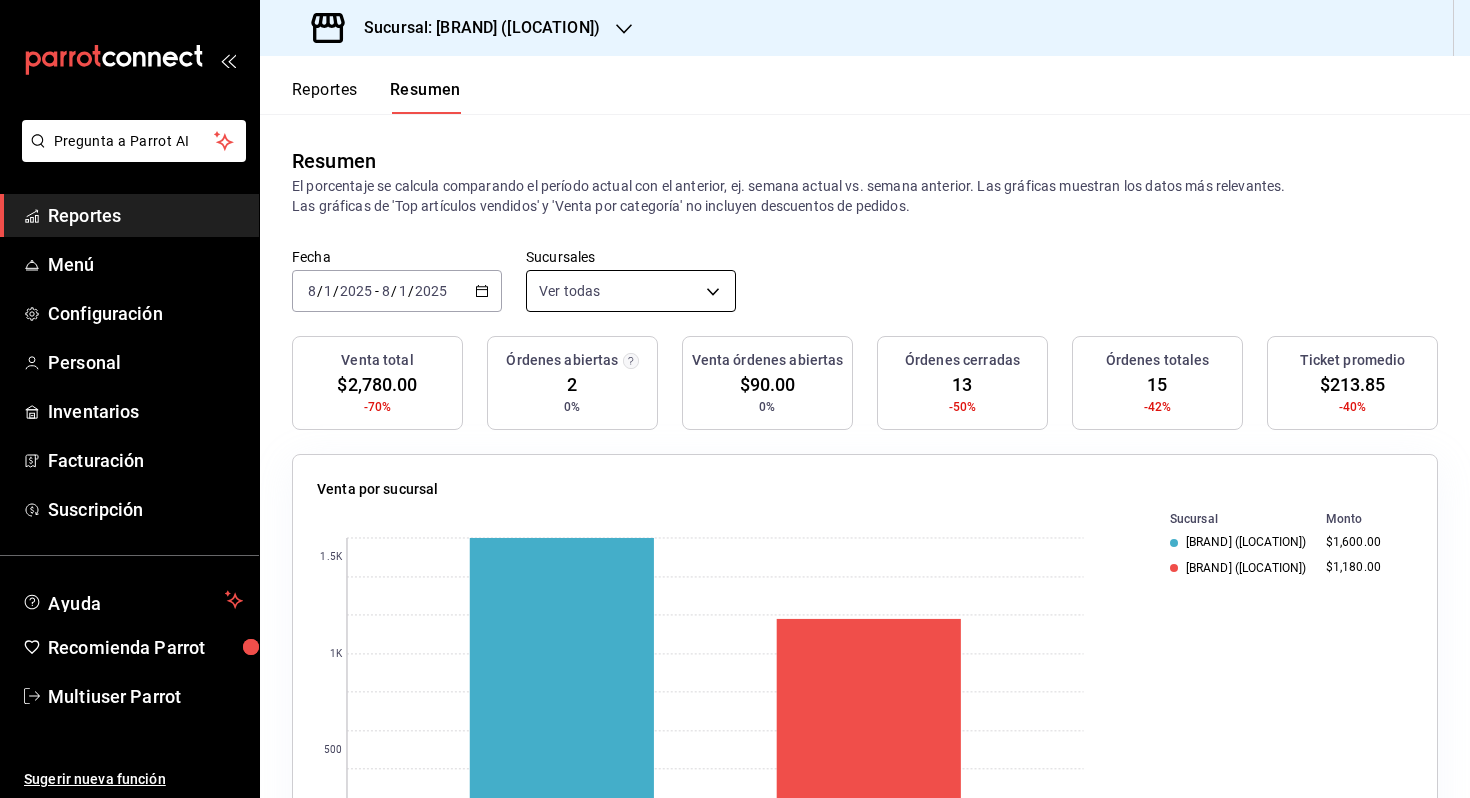 click on "Venta por sucursal 0 500 1K 1.5K Sucursal Monto [BRAND] ([LOCATION]) $1,600.00 [BRAND] ([LOCATION]) $1,180.00 Venta por marca  0 500 1K 1.5K Marca Monto [BRAND] ([LOCATION]) $1,600.00 [BRAND] ([LOCATION]) $1,180.00 Monto   0" at bounding box center (735, 399) 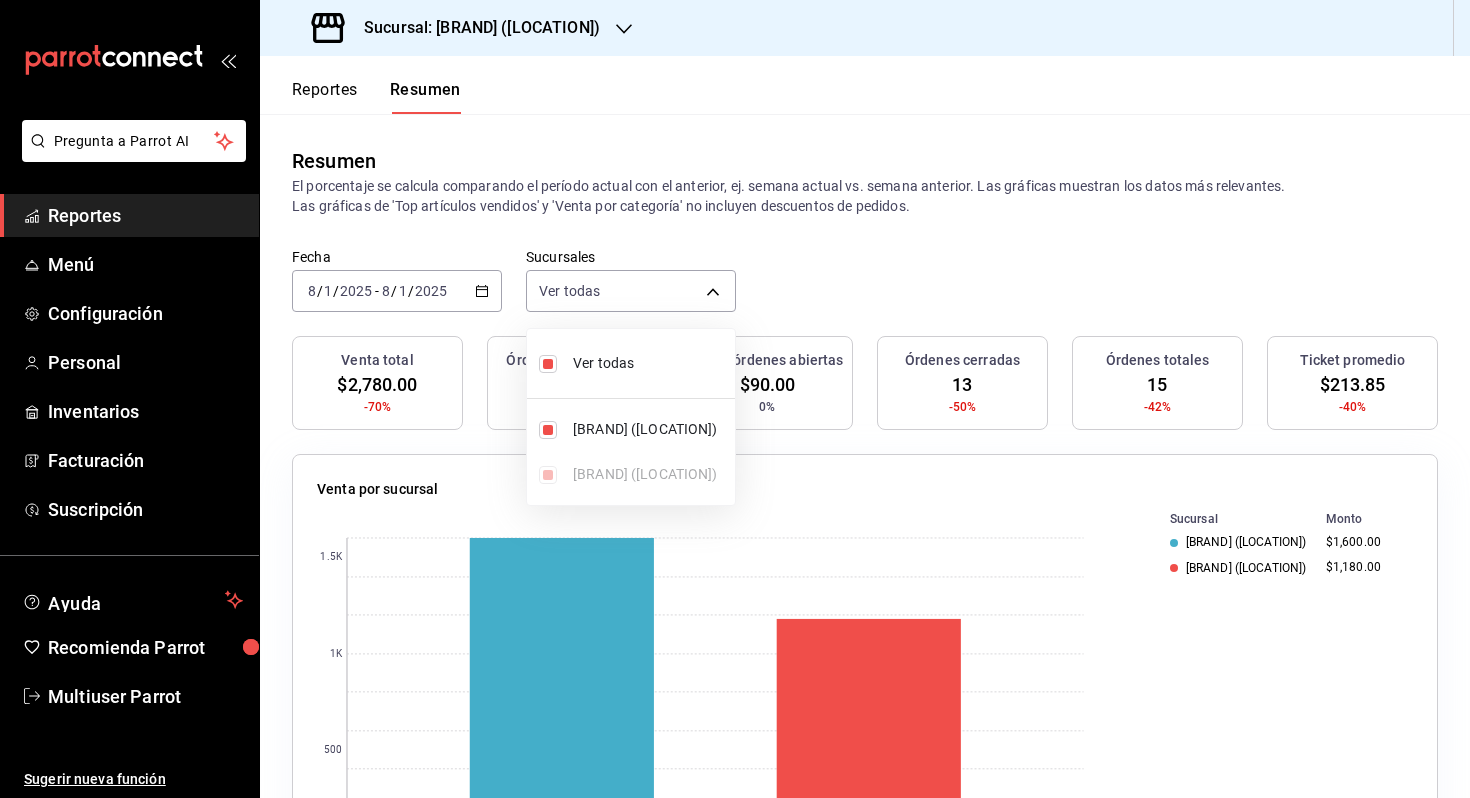 click on "Ver todas" at bounding box center (631, 363) 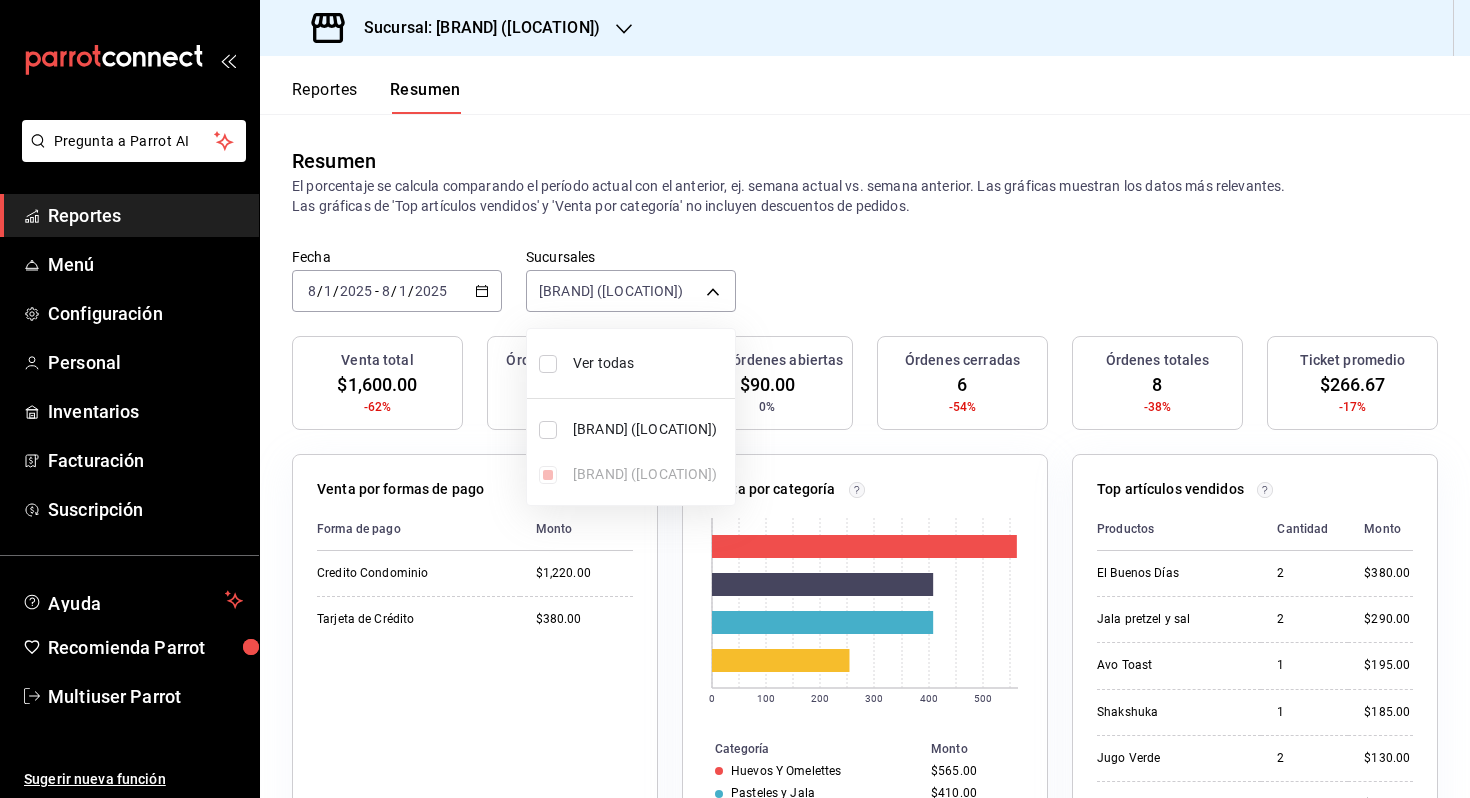 click at bounding box center (735, 399) 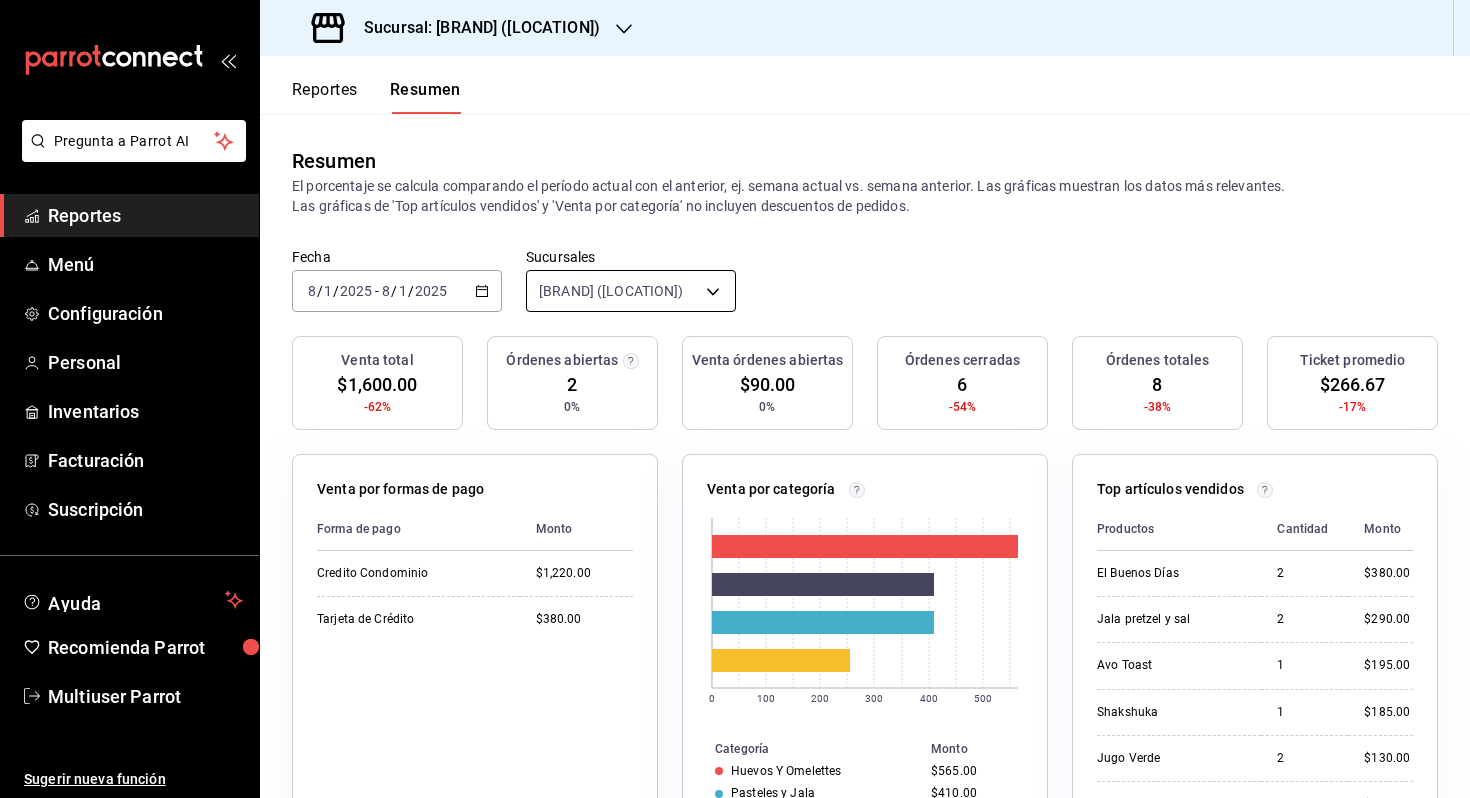 click on "Sucursal: [BRAND] ([LOCATION]) Reportes Resumen Resumen El porcentaje se calcula comparando el período actual con el anterior, ej. semana actual vs. semana anterior. Las gráficas muestran los datos más relevantes.  Las gráficas de 'Top artículos vendidos' y 'Venta por categoría' no incluyen descuentos de pedidos. Fecha 2025-08-01 8 / 1 / 2025 - 2025-08-01 8 / 1 / 2025 Sucursales [BRAND] ([LOCATION]) [object Object] Venta total $1,600.00 -62% Órdenes abiertas 2 0% Venta órdenes abiertas $90.00 0% Órdenes cerradas 6 -54% Órdenes totales 8 -38% Ticket promedio $266.67 -17% Venta por formas de pago Forma de pago Monto Credito Condominio $1,220.00 Tarjeta de Crédito $380.00 Venta por categoría   0 100 200 300 400 500 Categoría Monto Huevos Y Omelettes $565.00 Pasteles y Jala $410.00 Shabbat $410.00 Café $255.00   Monto" at bounding box center [735, 399] 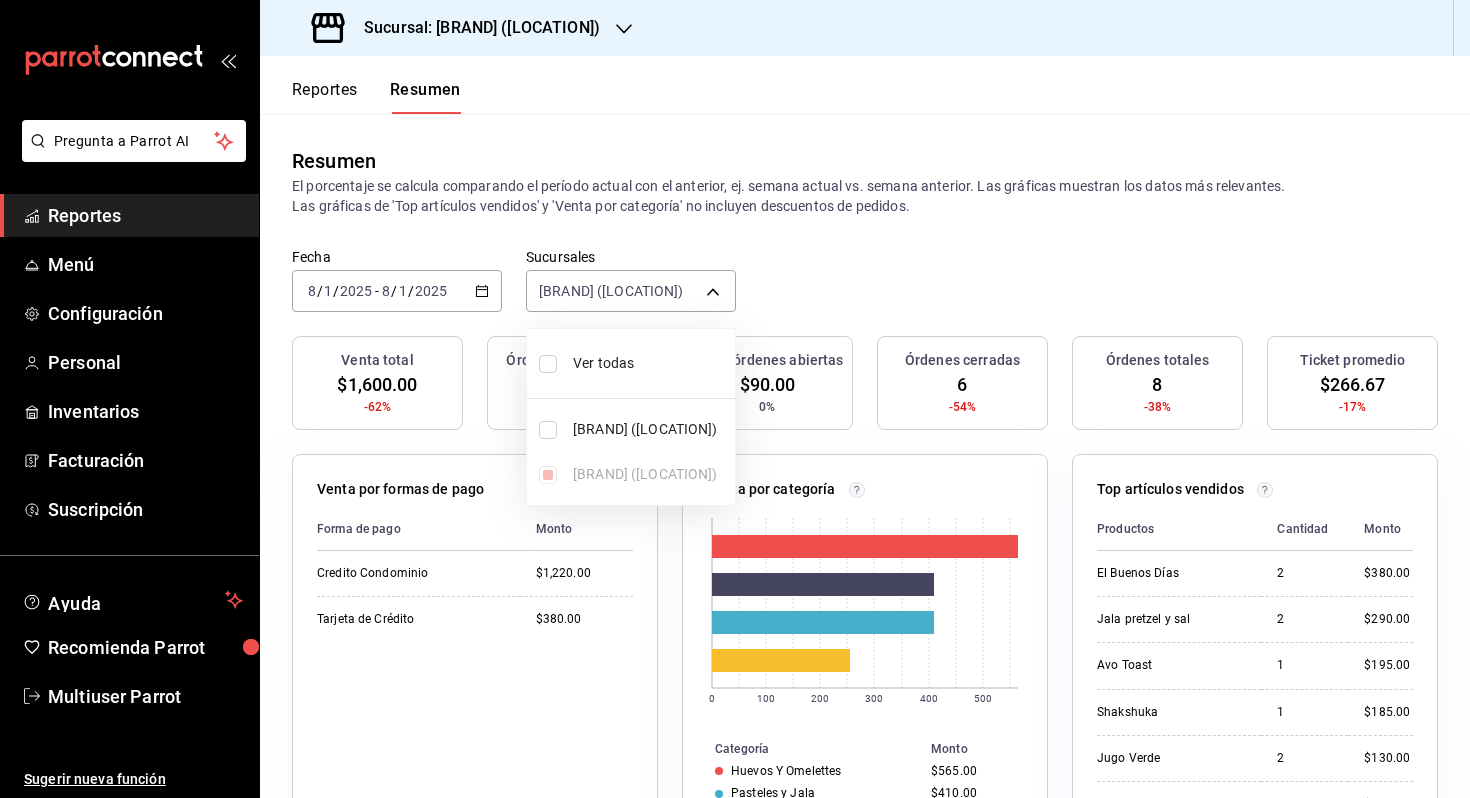 click on "Ver todas" at bounding box center [650, 363] 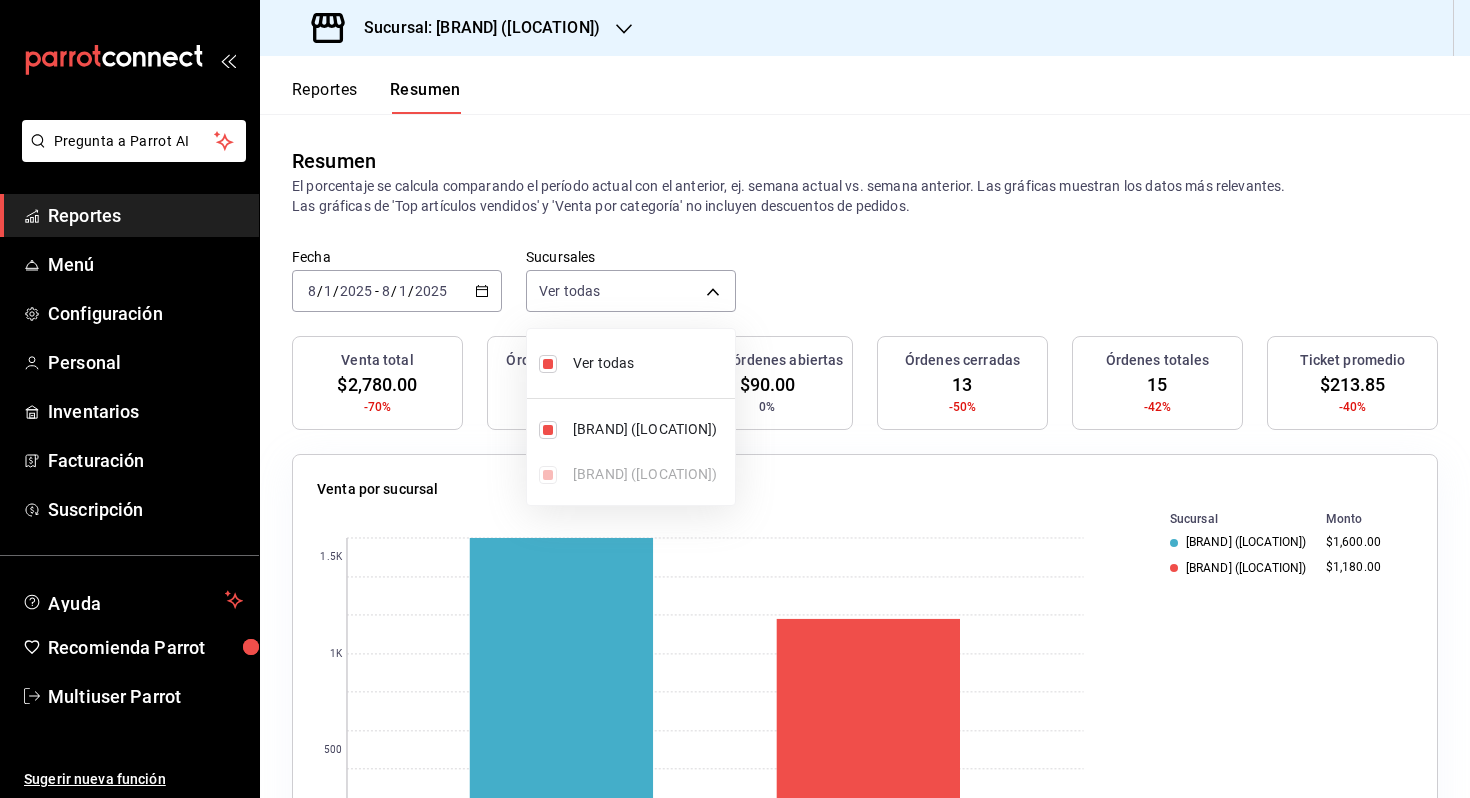 click at bounding box center (735, 399) 